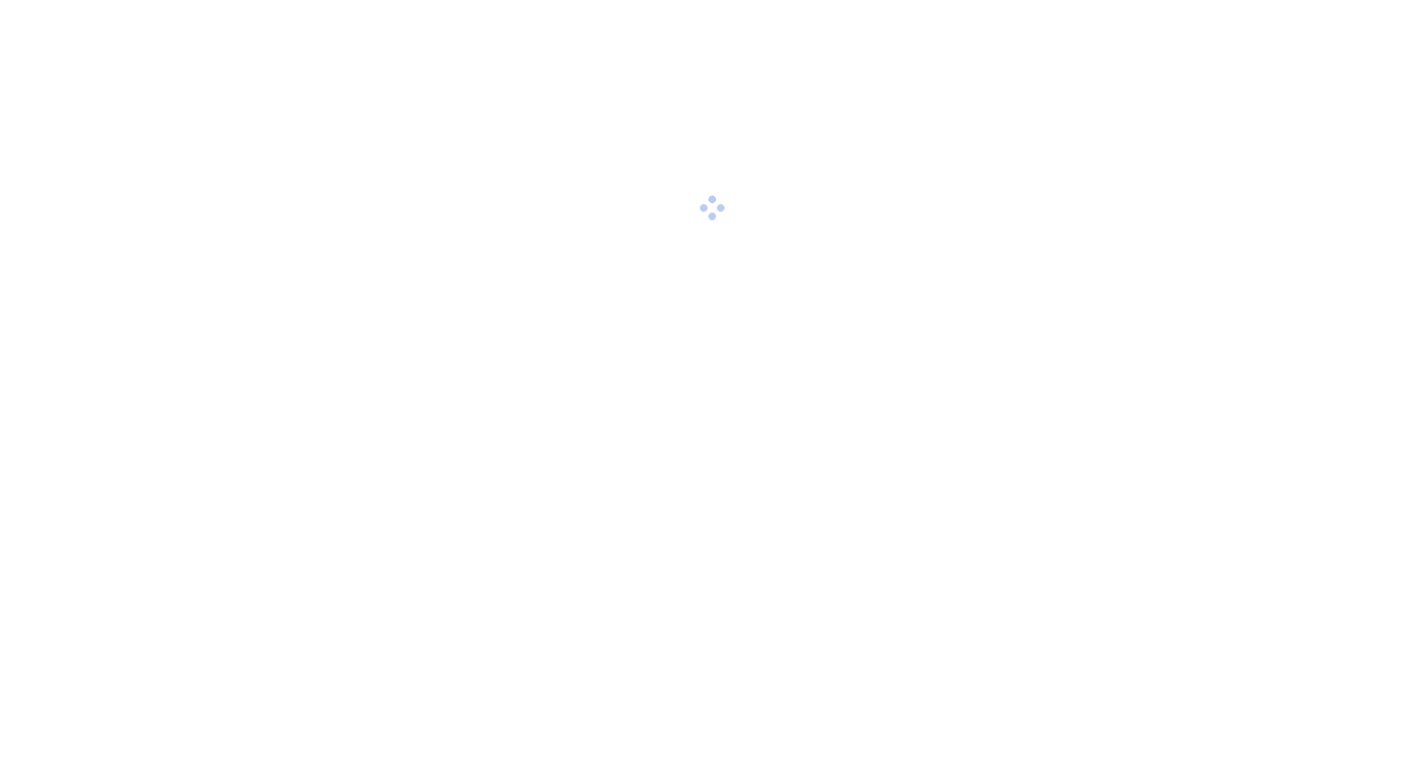 scroll, scrollTop: 0, scrollLeft: 0, axis: both 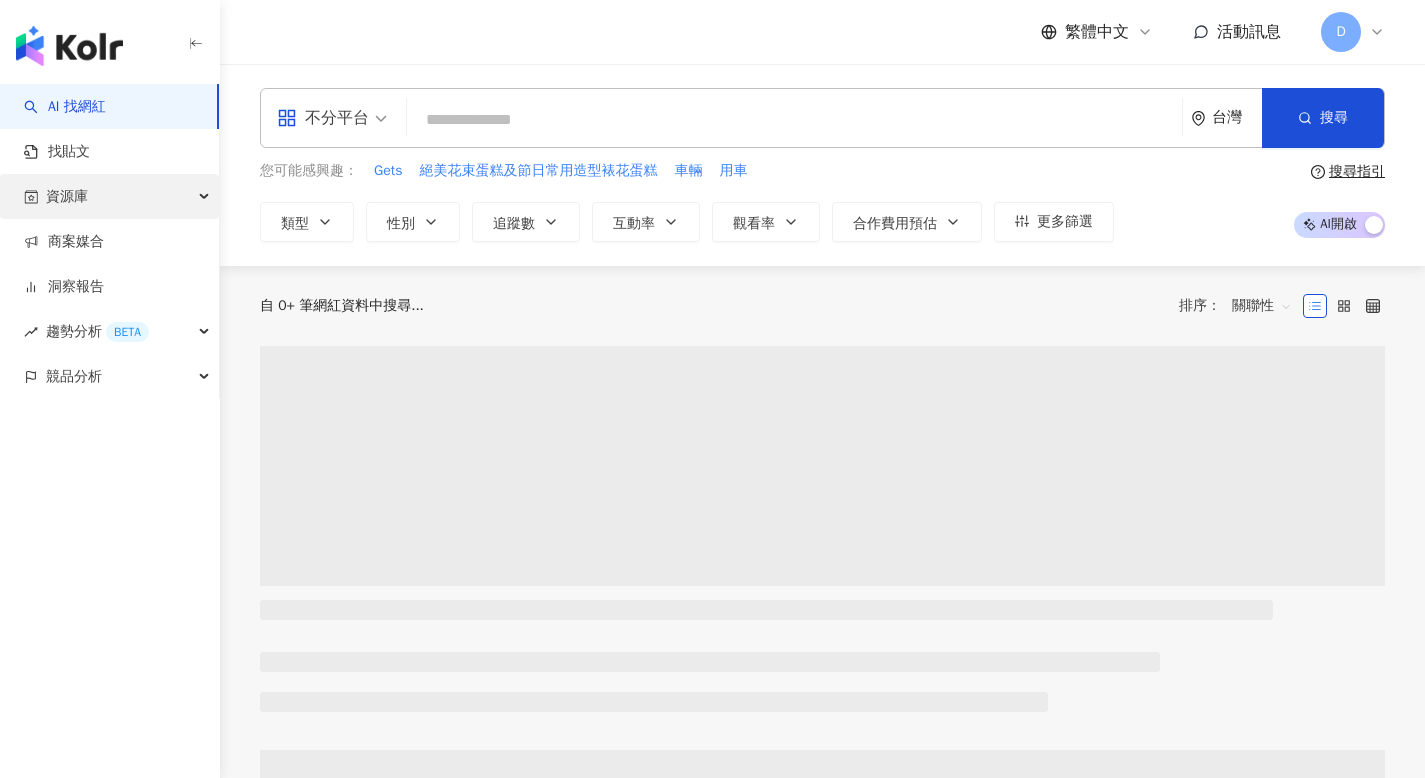 click on "資源庫" at bounding box center (109, 196) 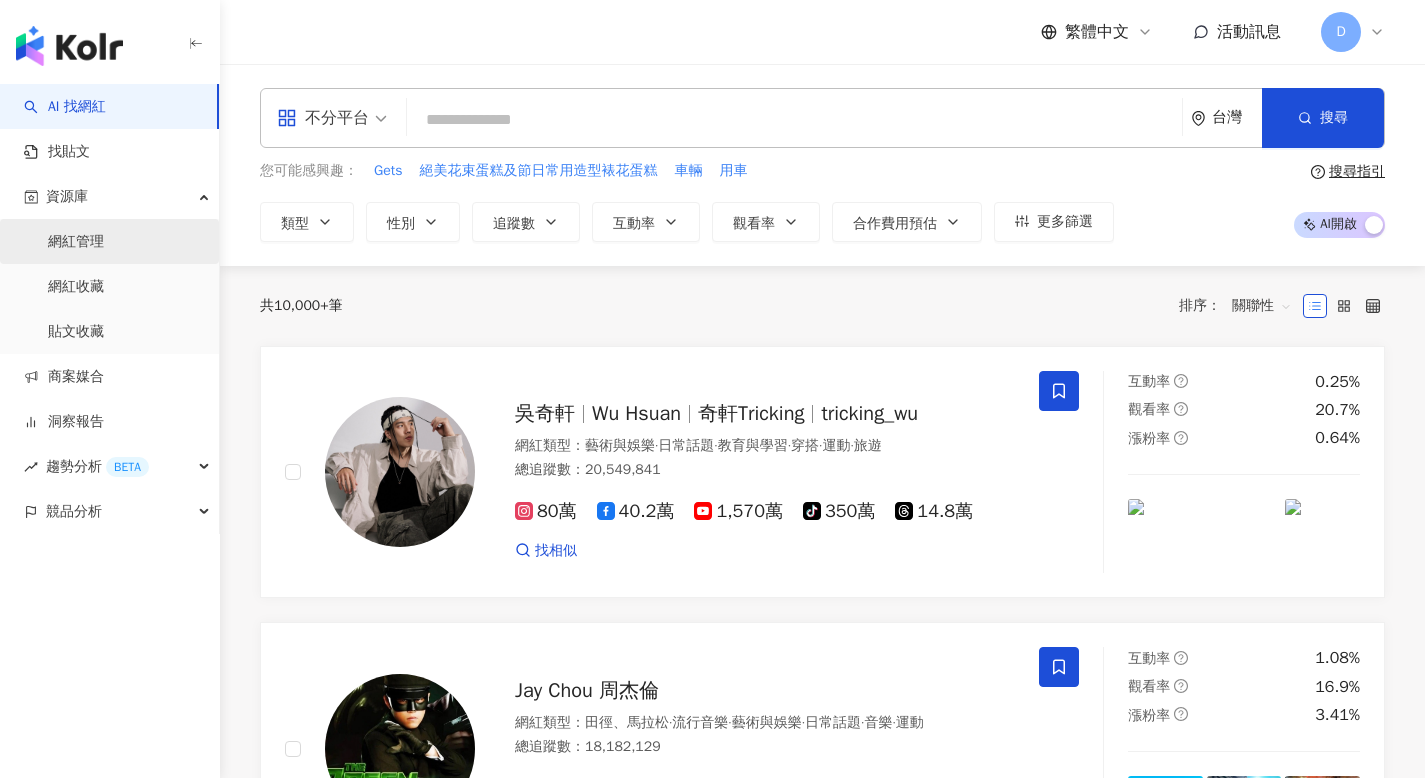 click on "網紅管理" at bounding box center (76, 242) 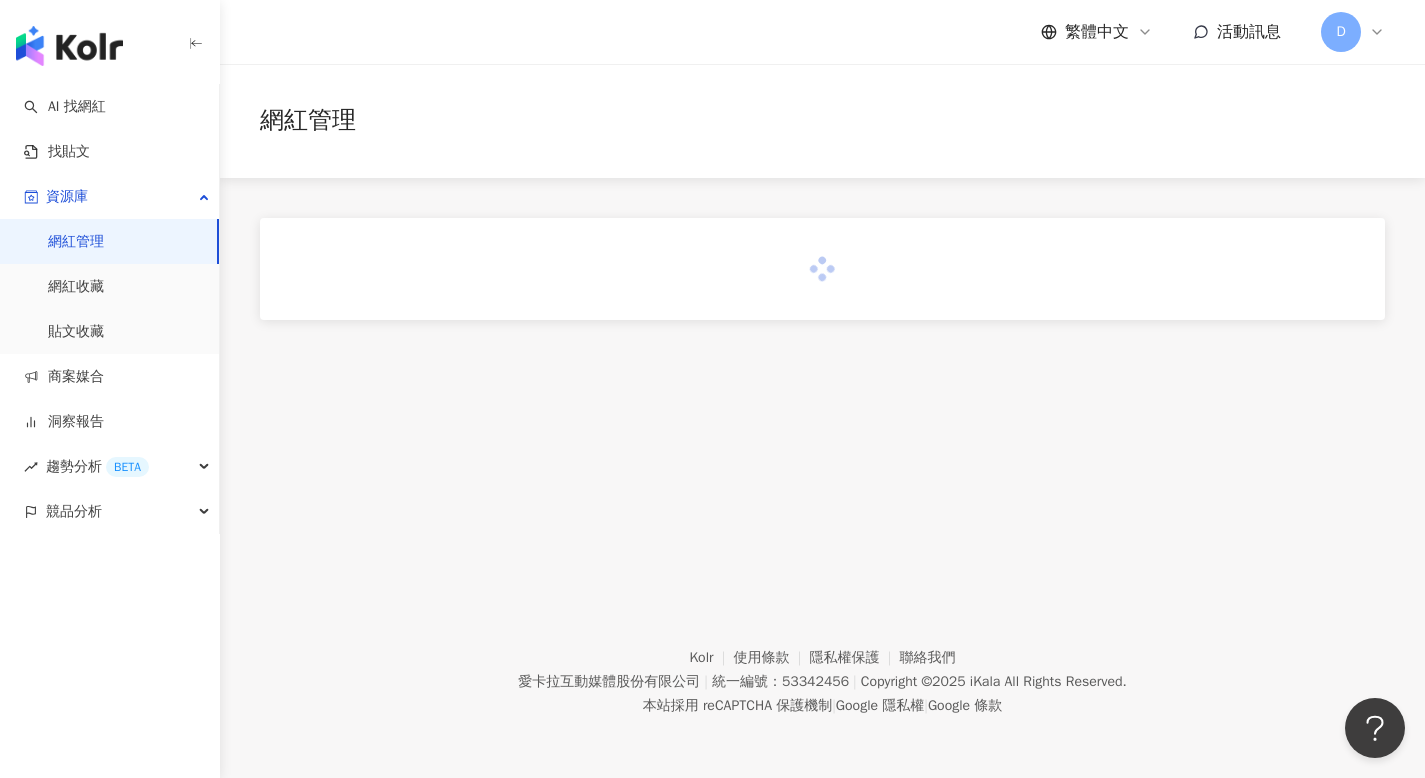 scroll, scrollTop: 0, scrollLeft: 0, axis: both 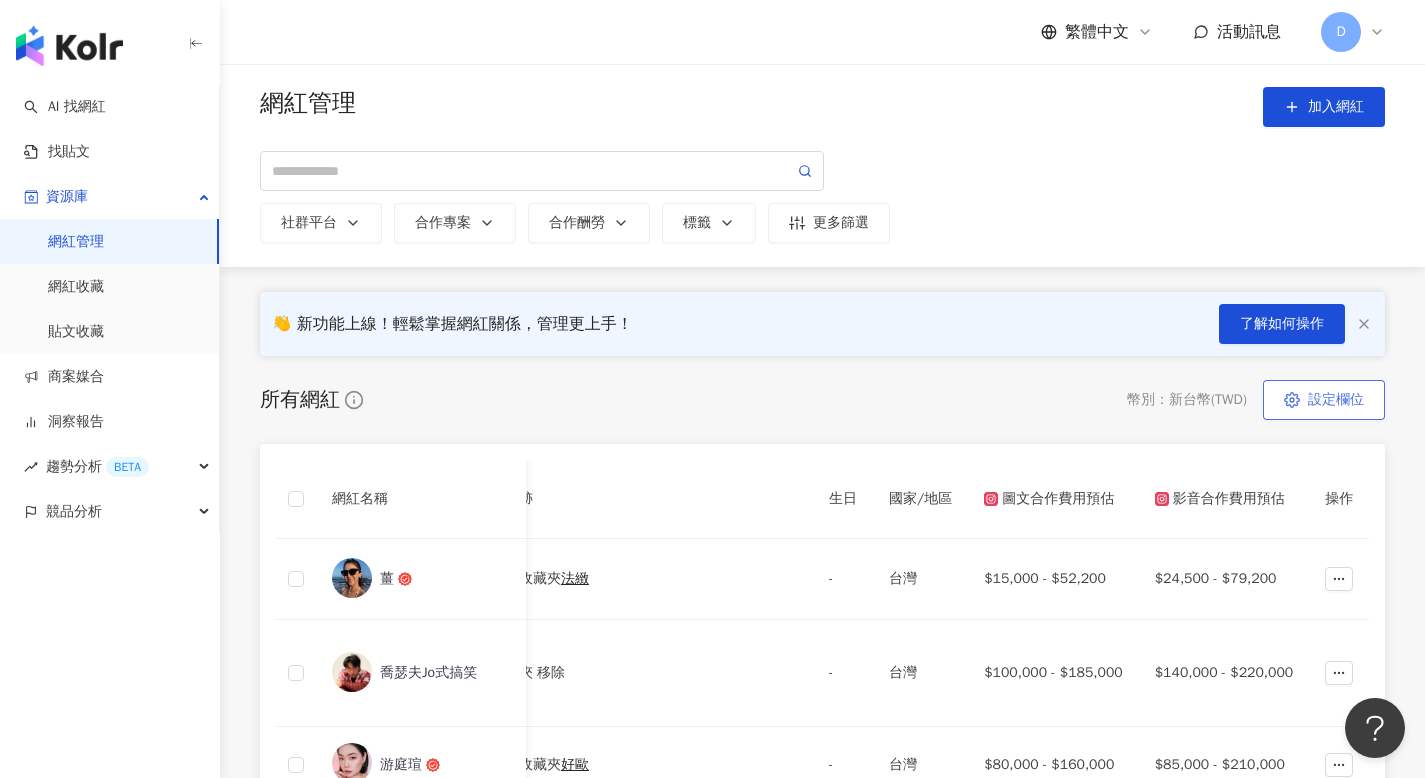 click on "設定欄位" at bounding box center [1324, 400] 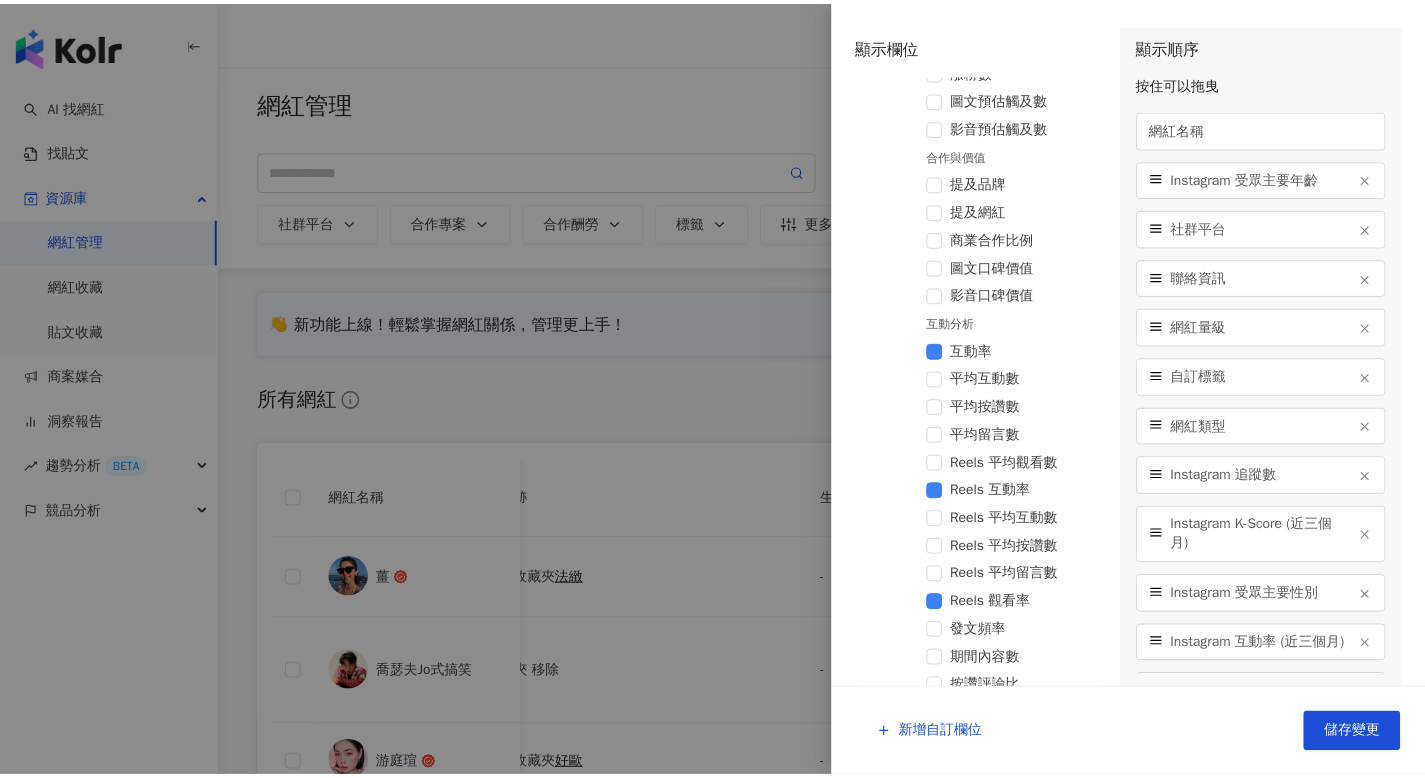 scroll, scrollTop: 979, scrollLeft: 0, axis: vertical 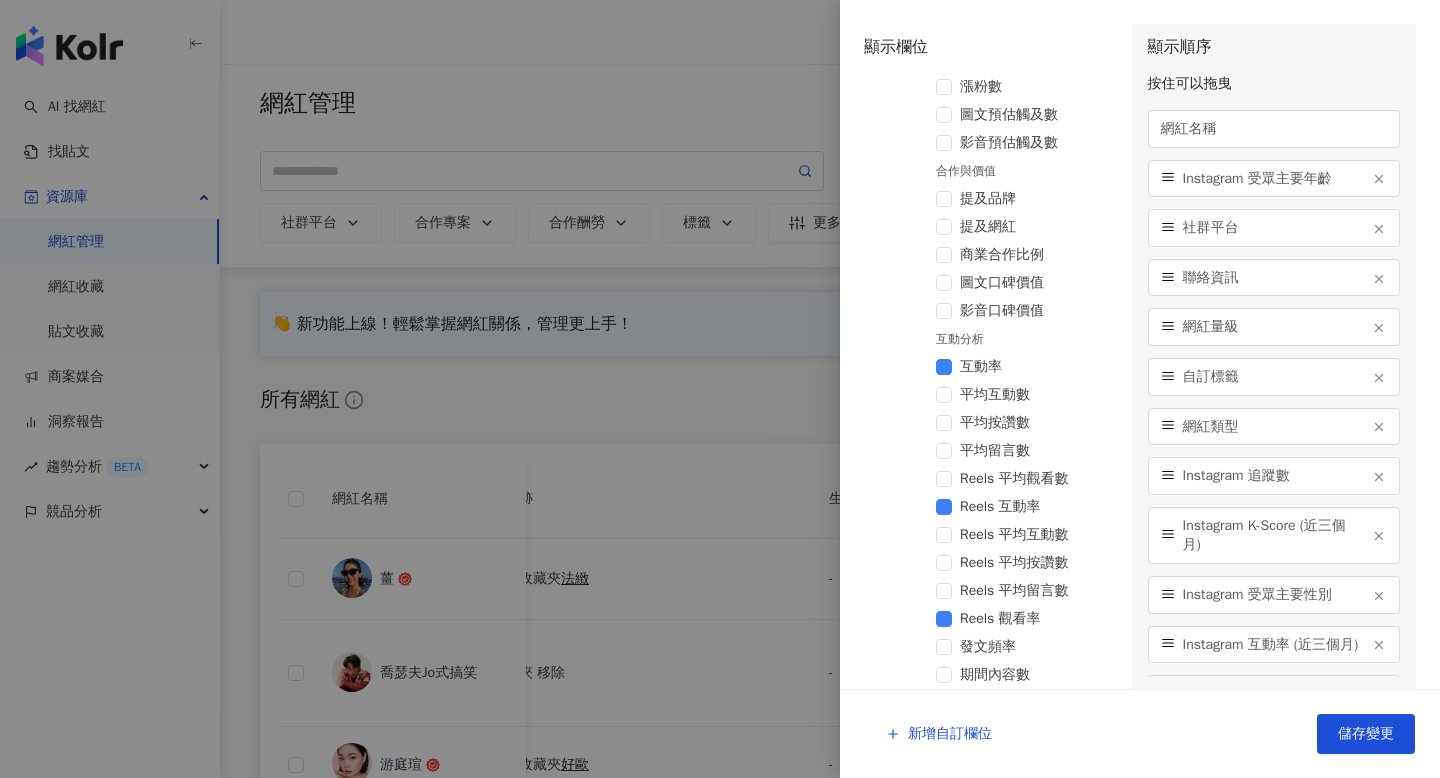click at bounding box center (720, 389) 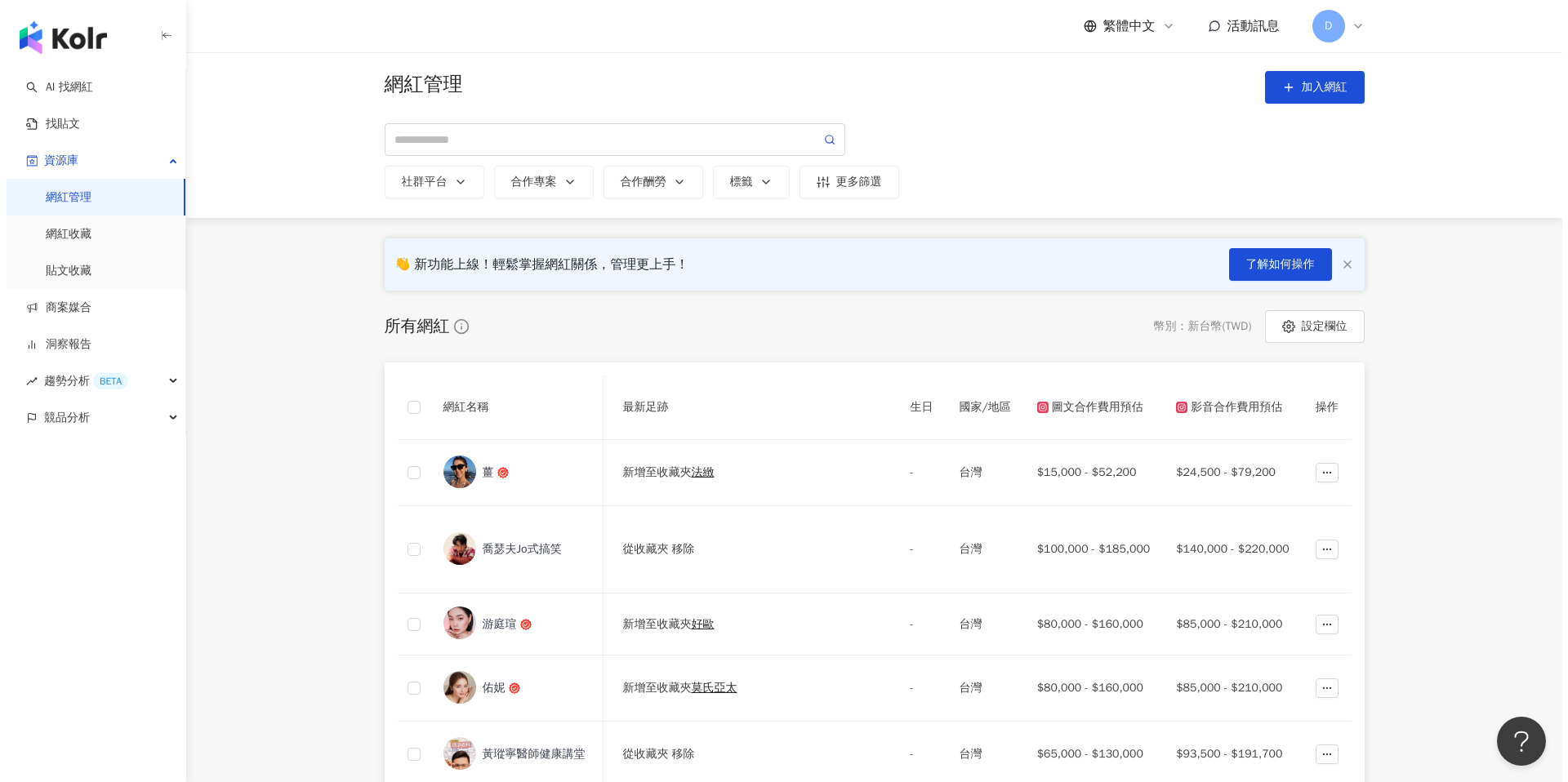 scroll, scrollTop: 0, scrollLeft: 1860, axis: horizontal 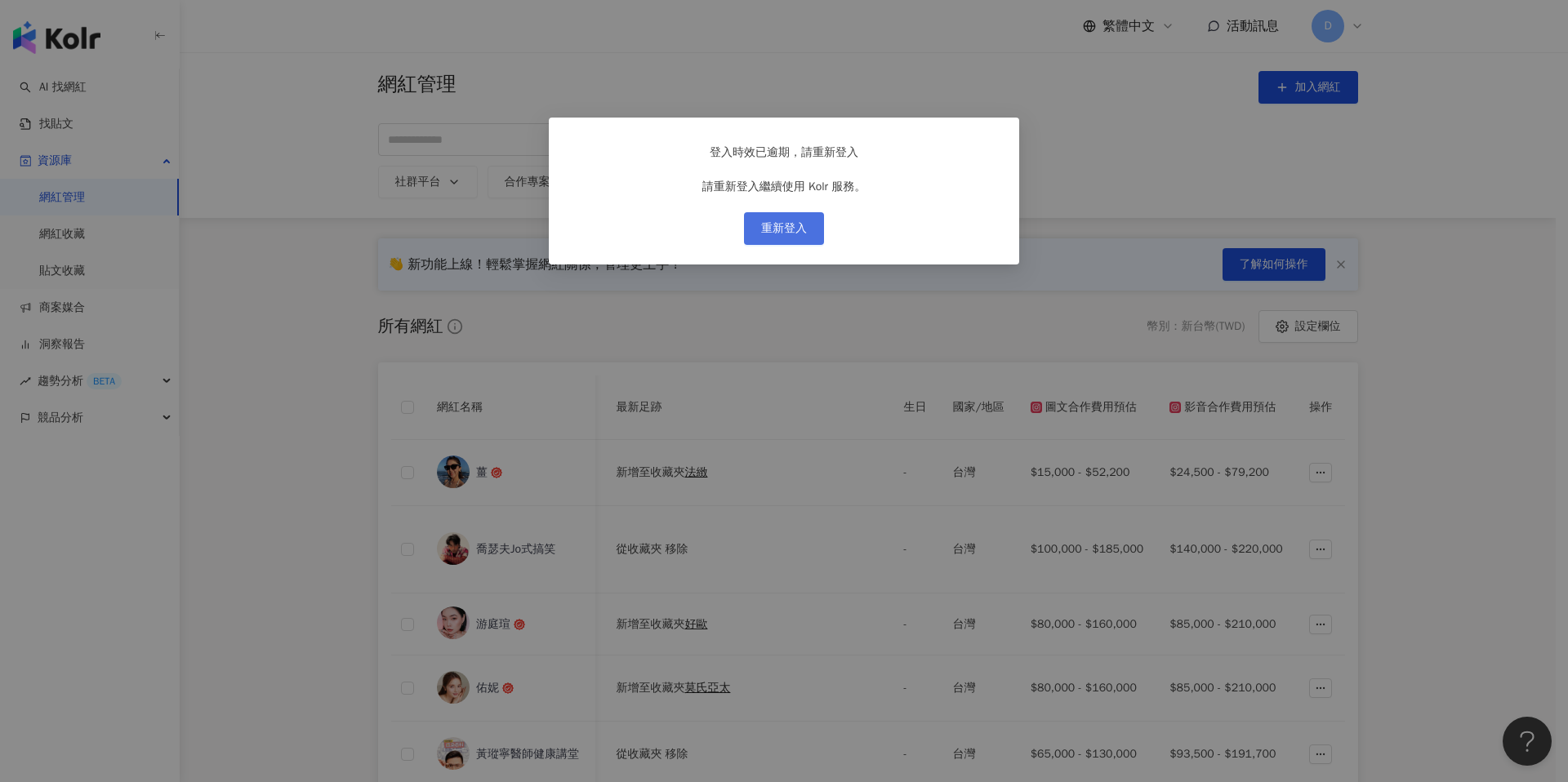click on "重新登入" at bounding box center (784, 229) 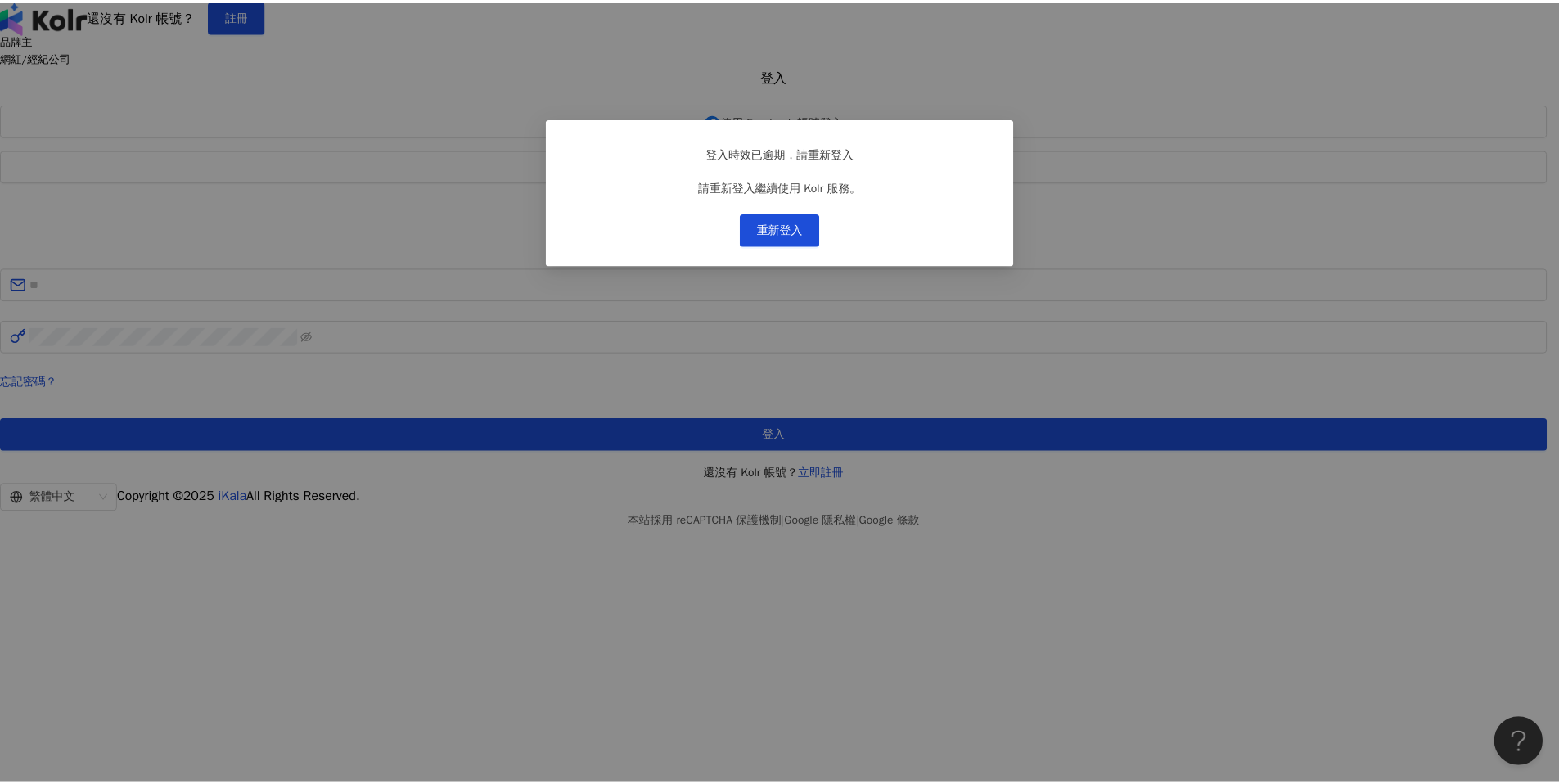 scroll, scrollTop: 0, scrollLeft: 0, axis: both 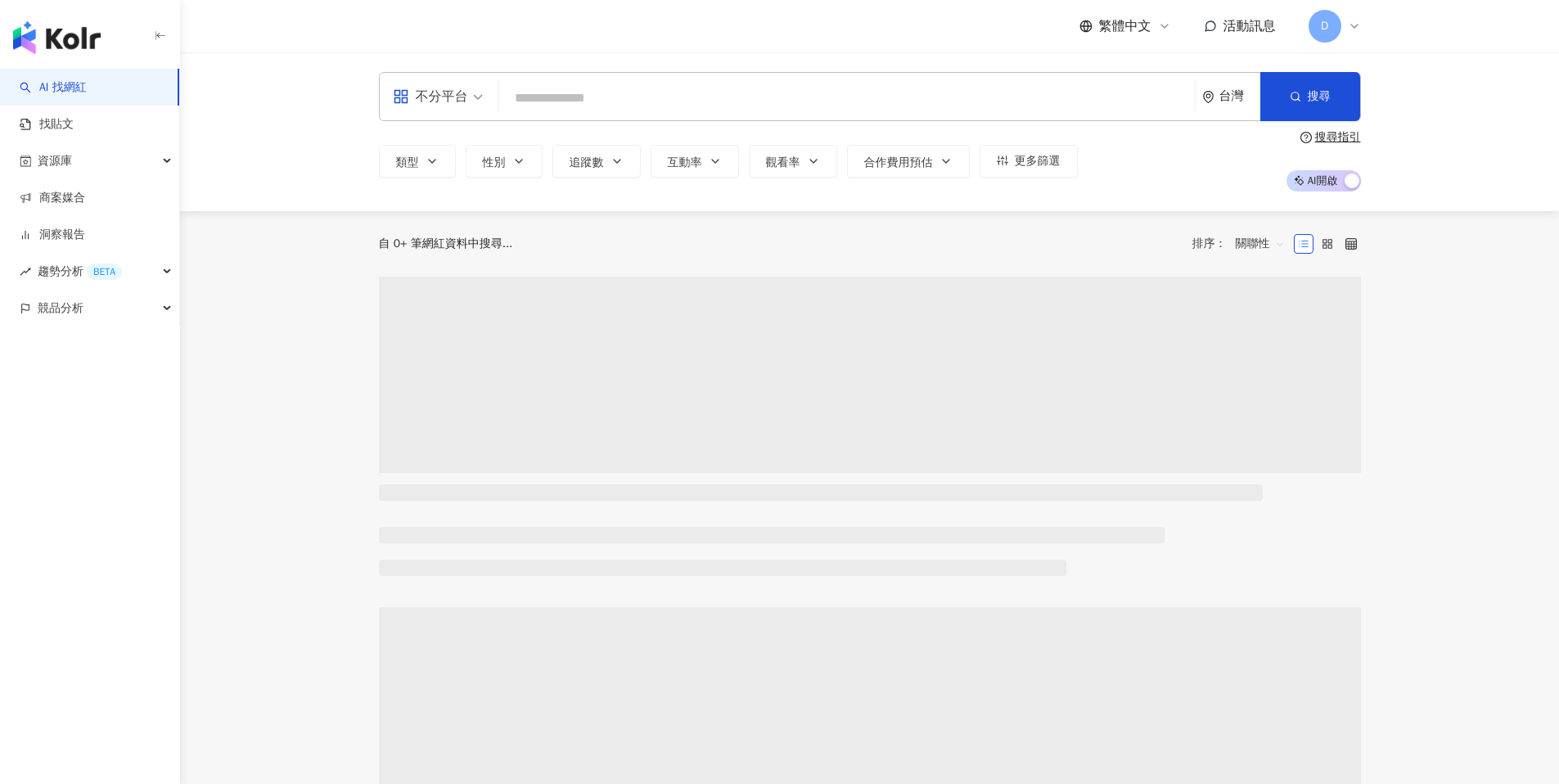 click 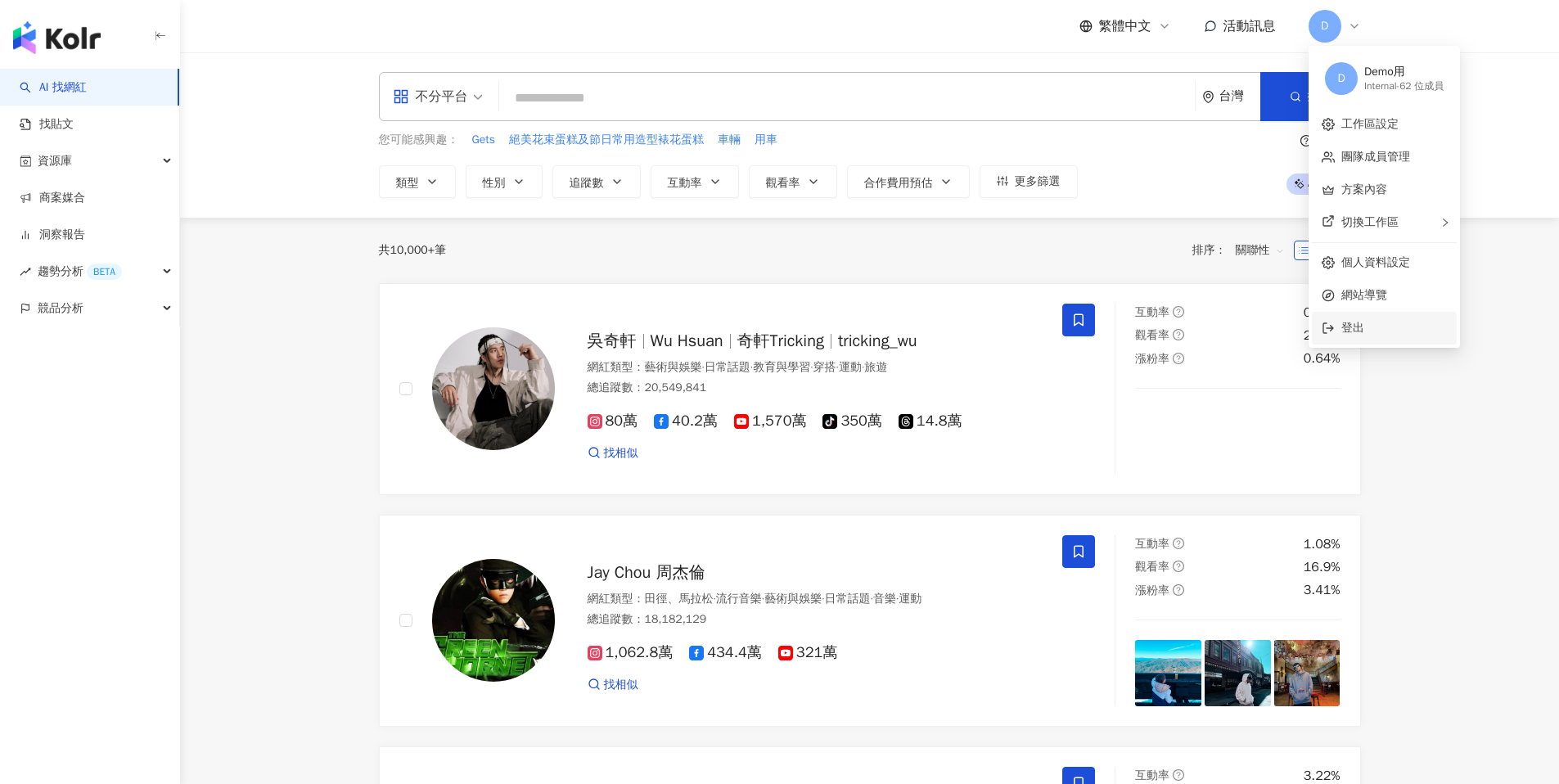 scroll, scrollTop: 0, scrollLeft: 0, axis: both 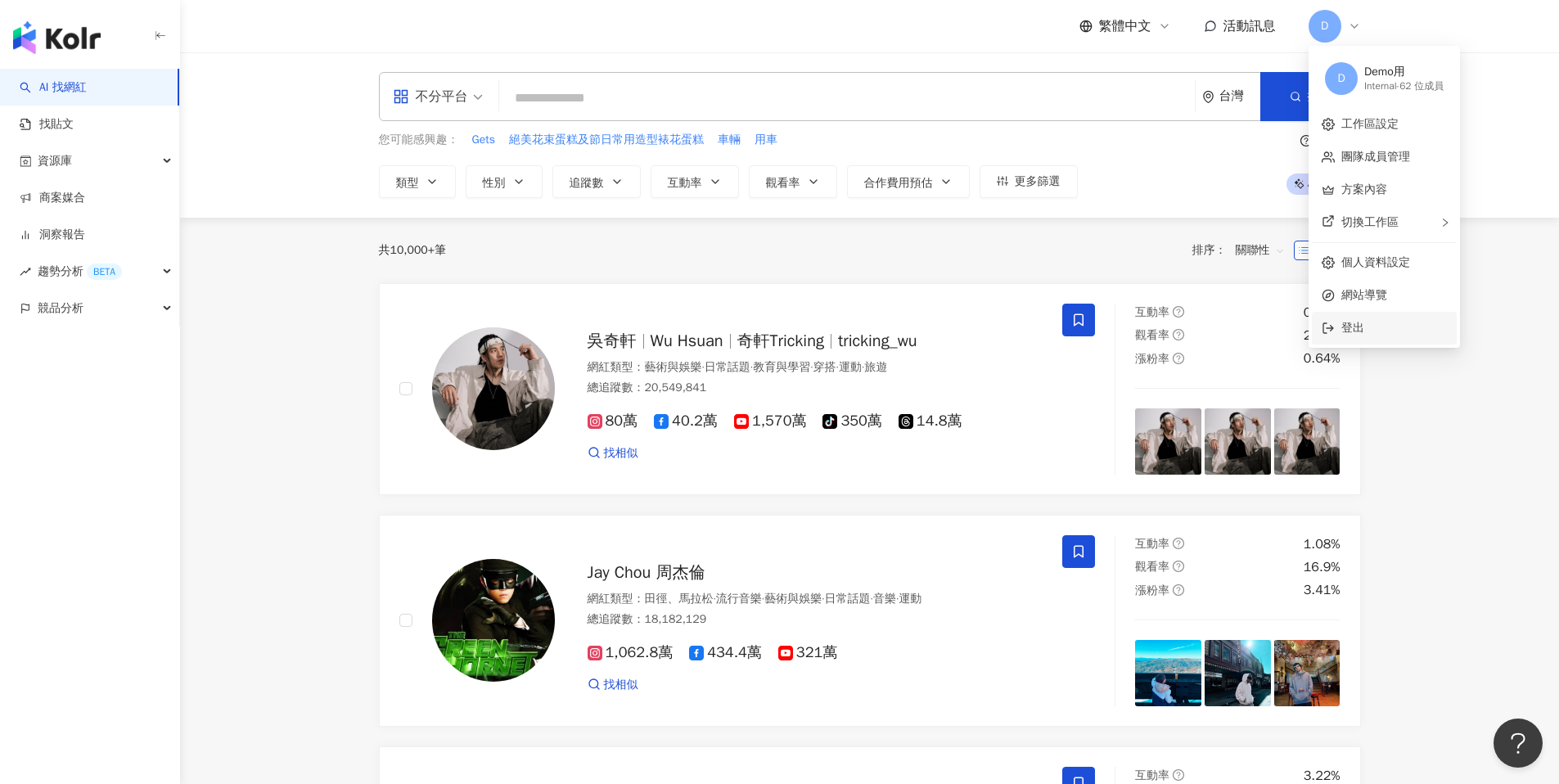 click on "登出" at bounding box center (1353, 327) 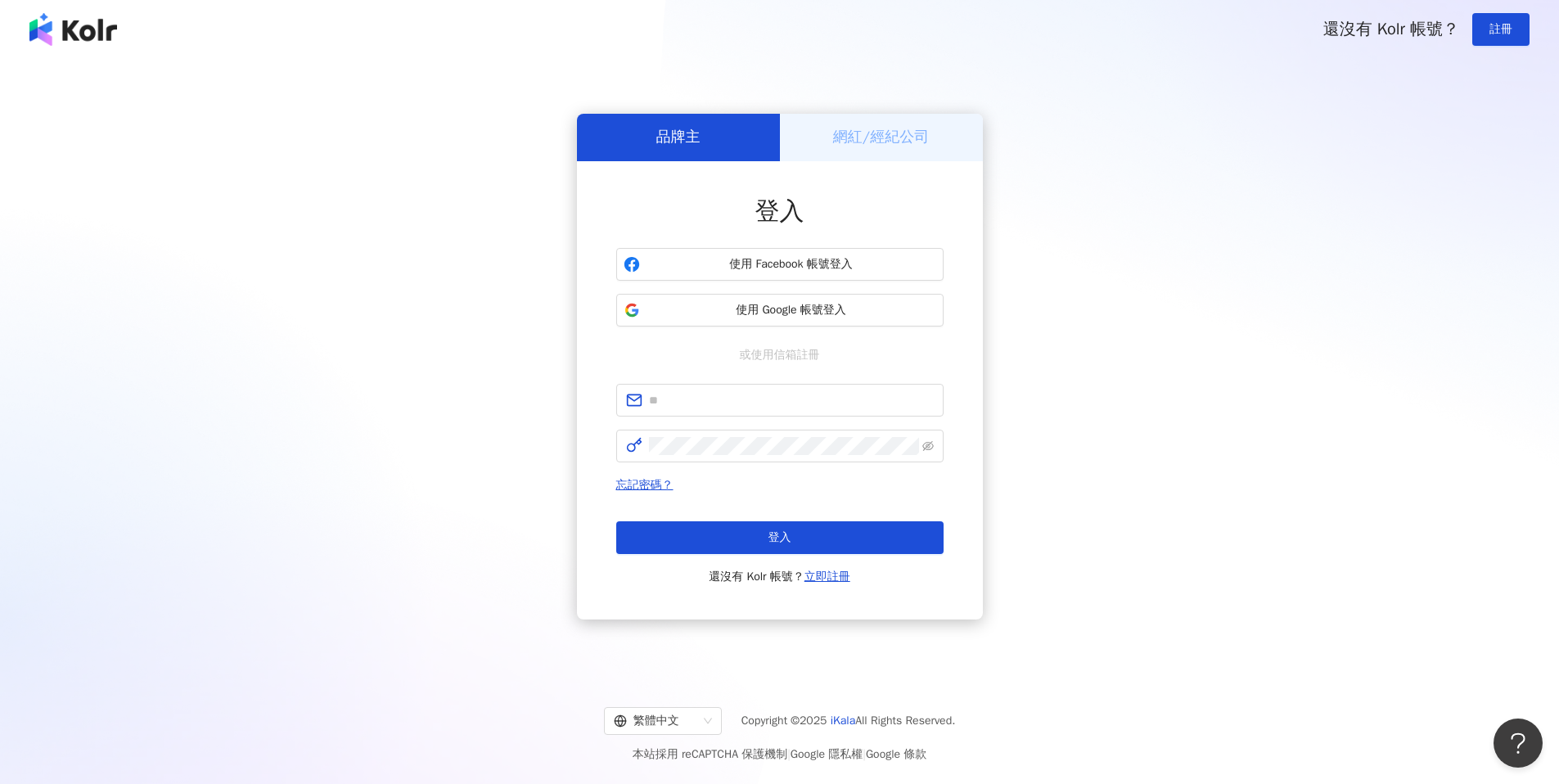 click on "登入 還沒有 Kolr 帳號？ 立即註冊" at bounding box center (780, 554) 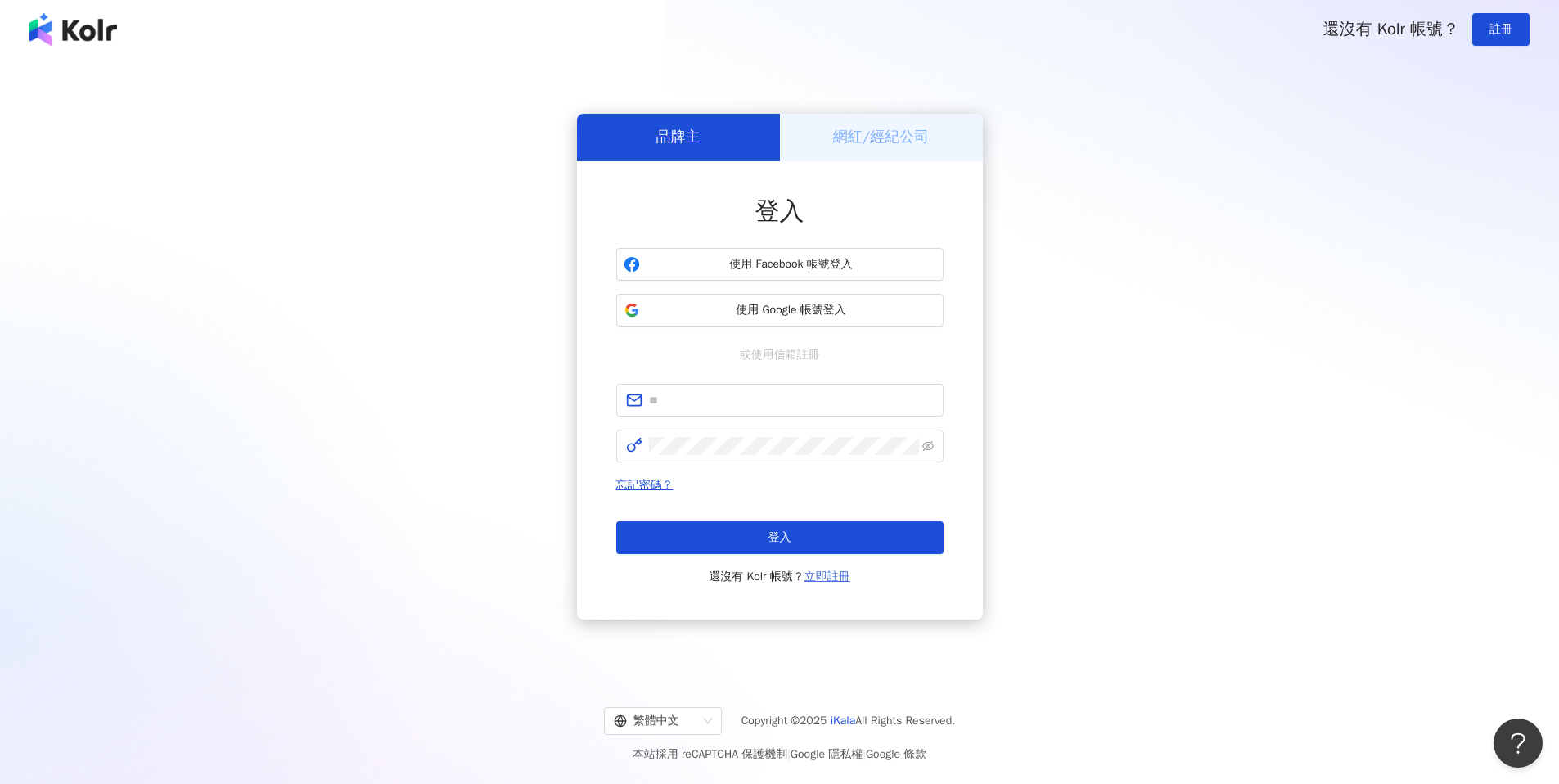 click on "立即註冊" at bounding box center [827, 576] 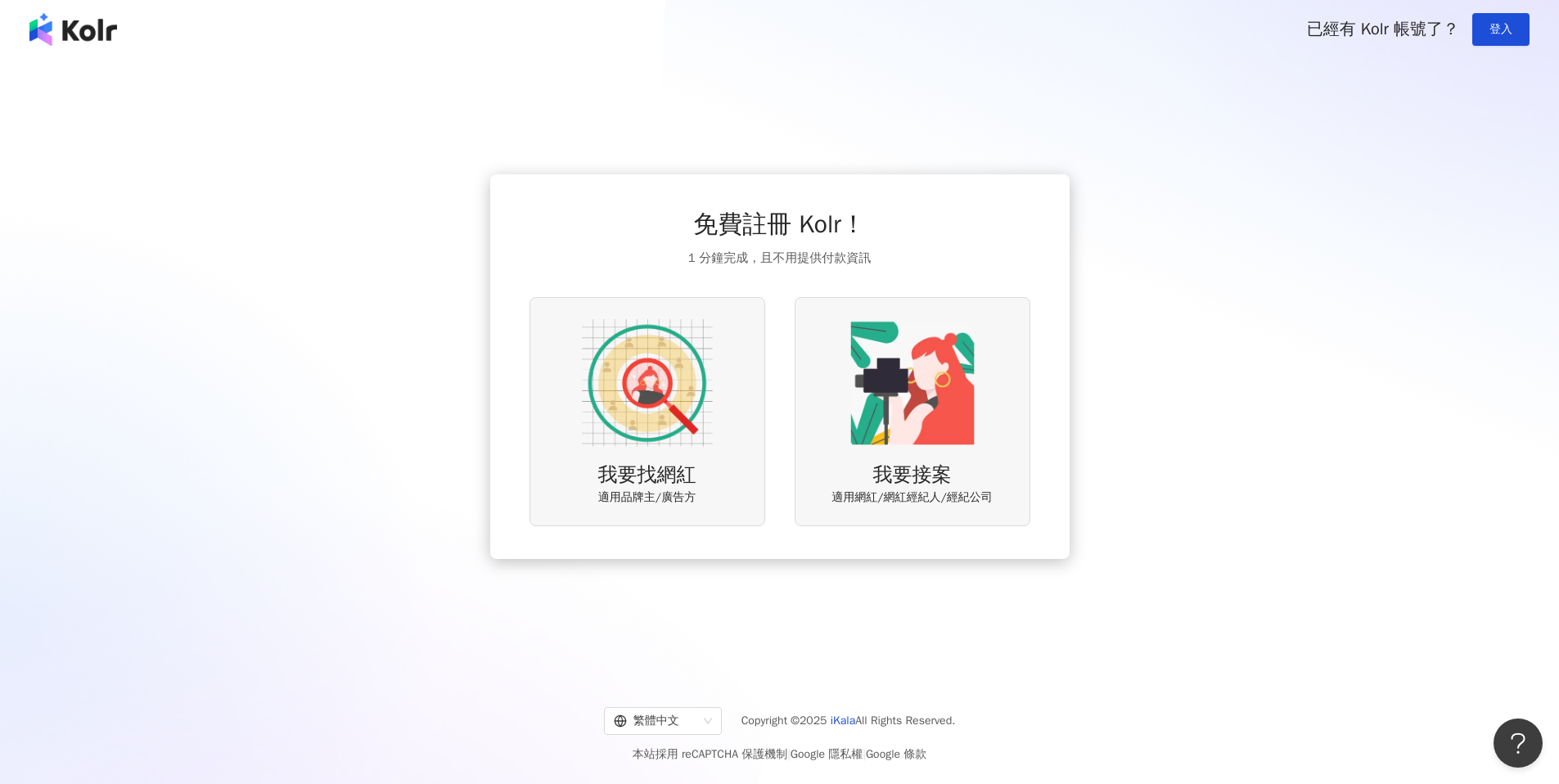 click at bounding box center [647, 383] 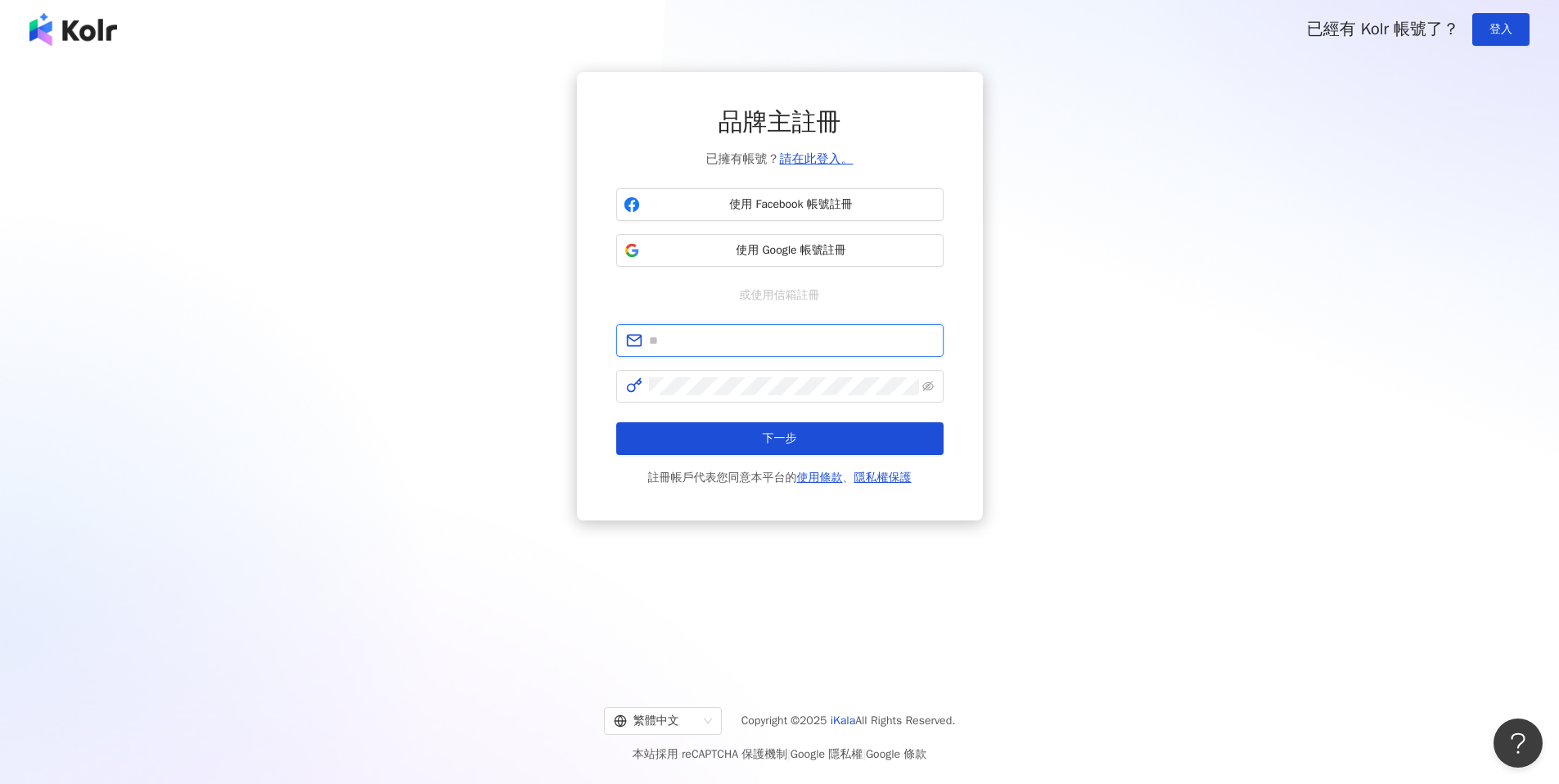 click at bounding box center (791, 340) 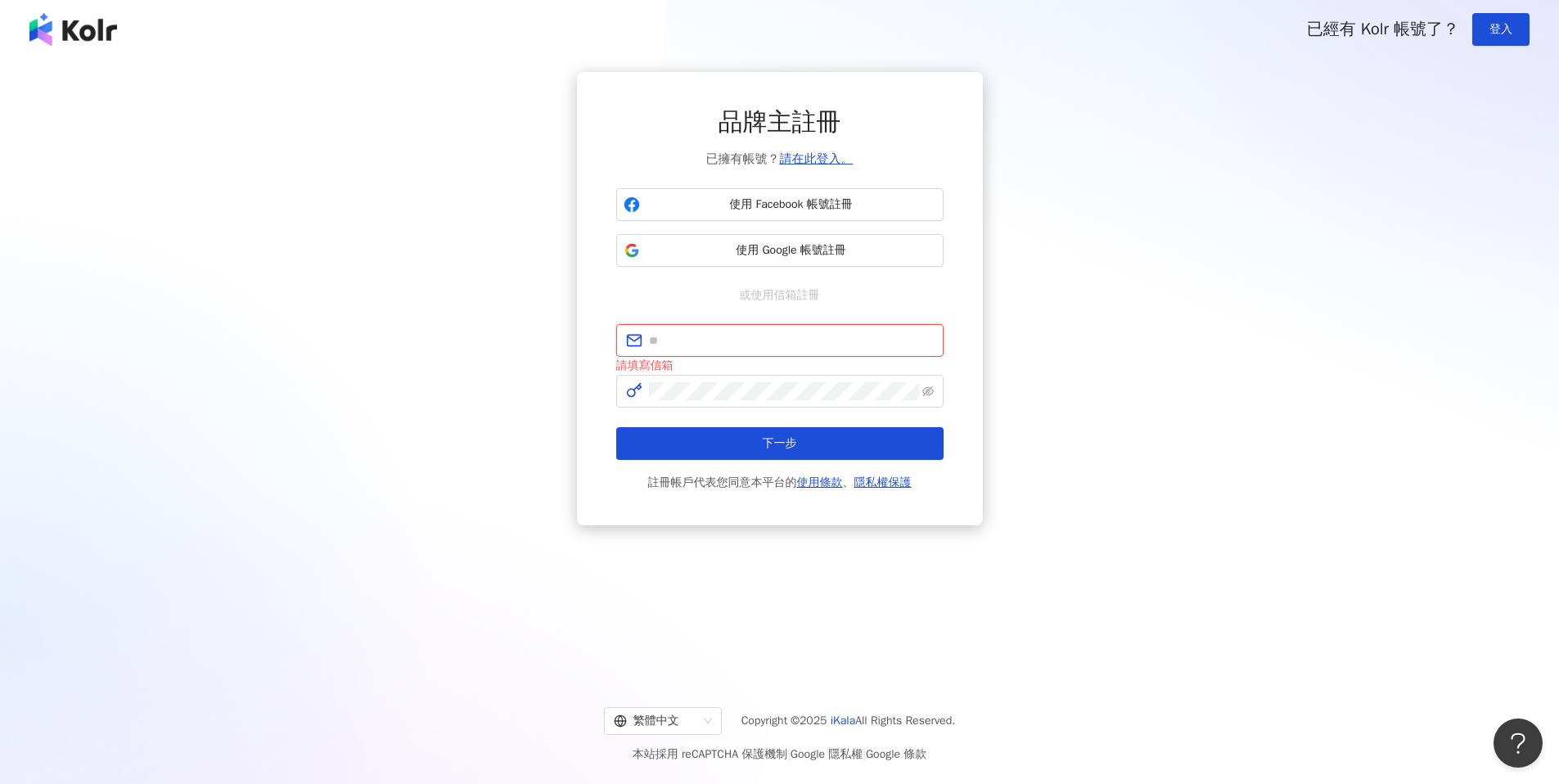 click at bounding box center (791, 340) 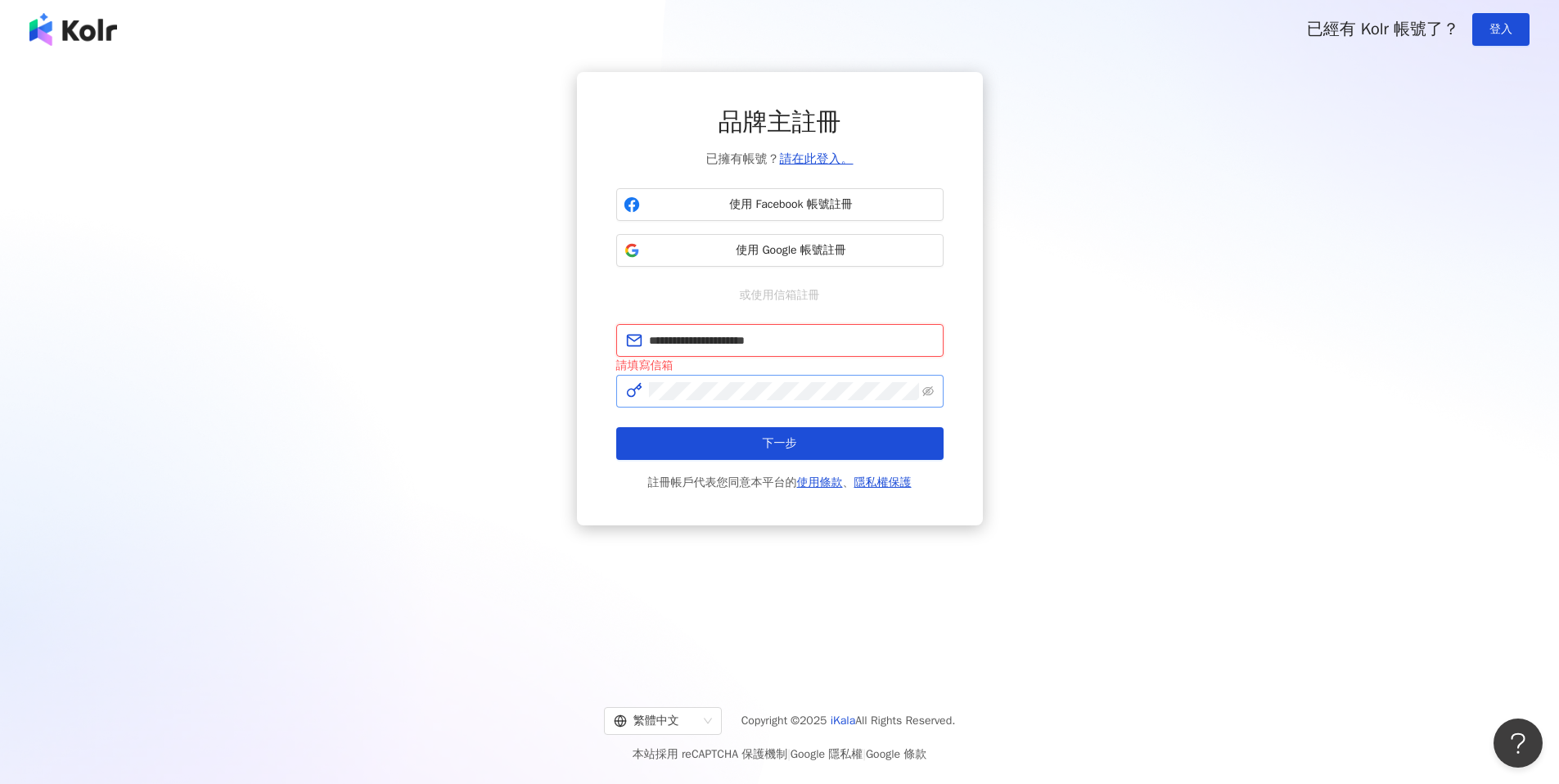 type on "**********" 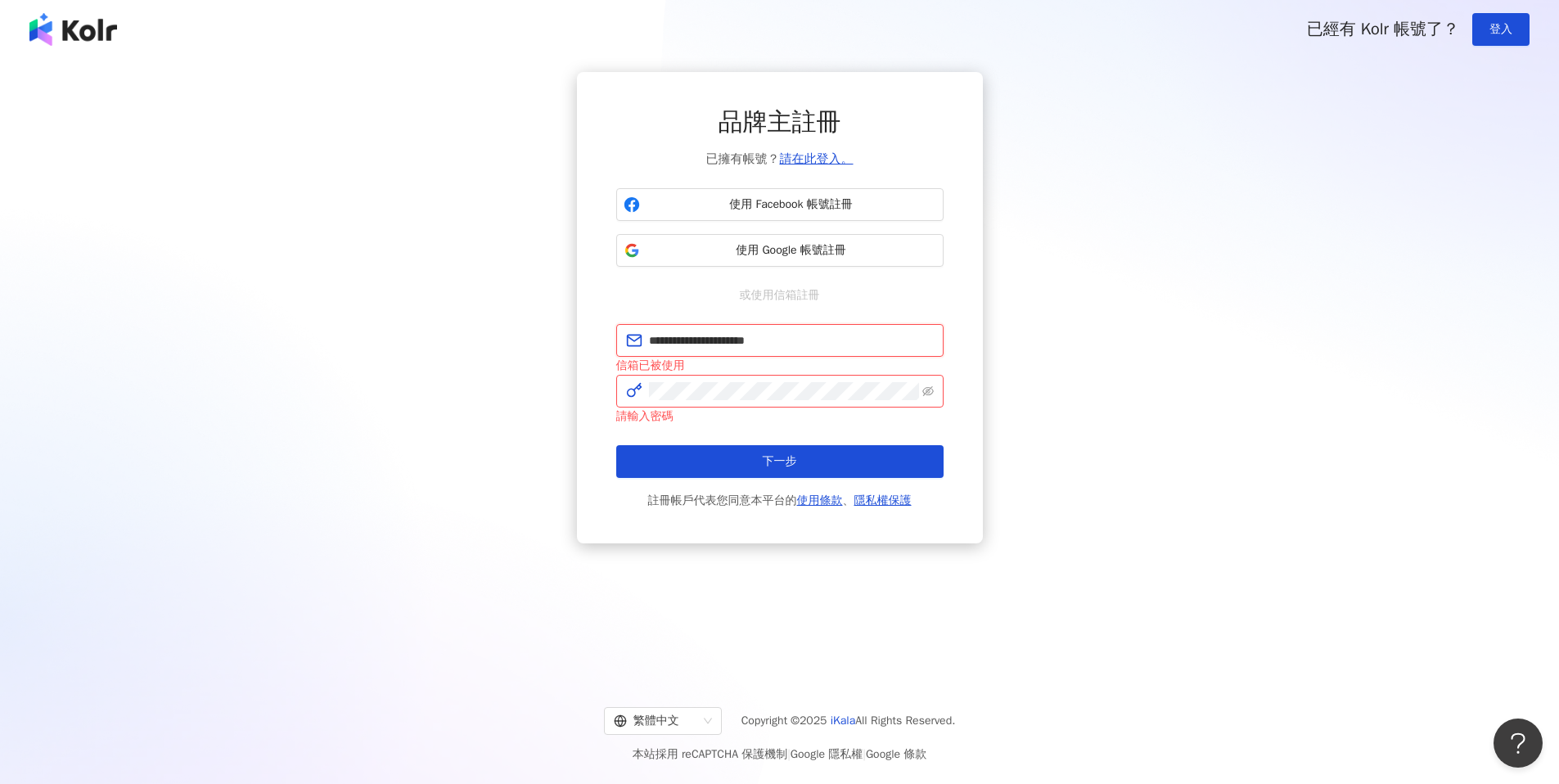 click on "**********" at bounding box center (791, 340) 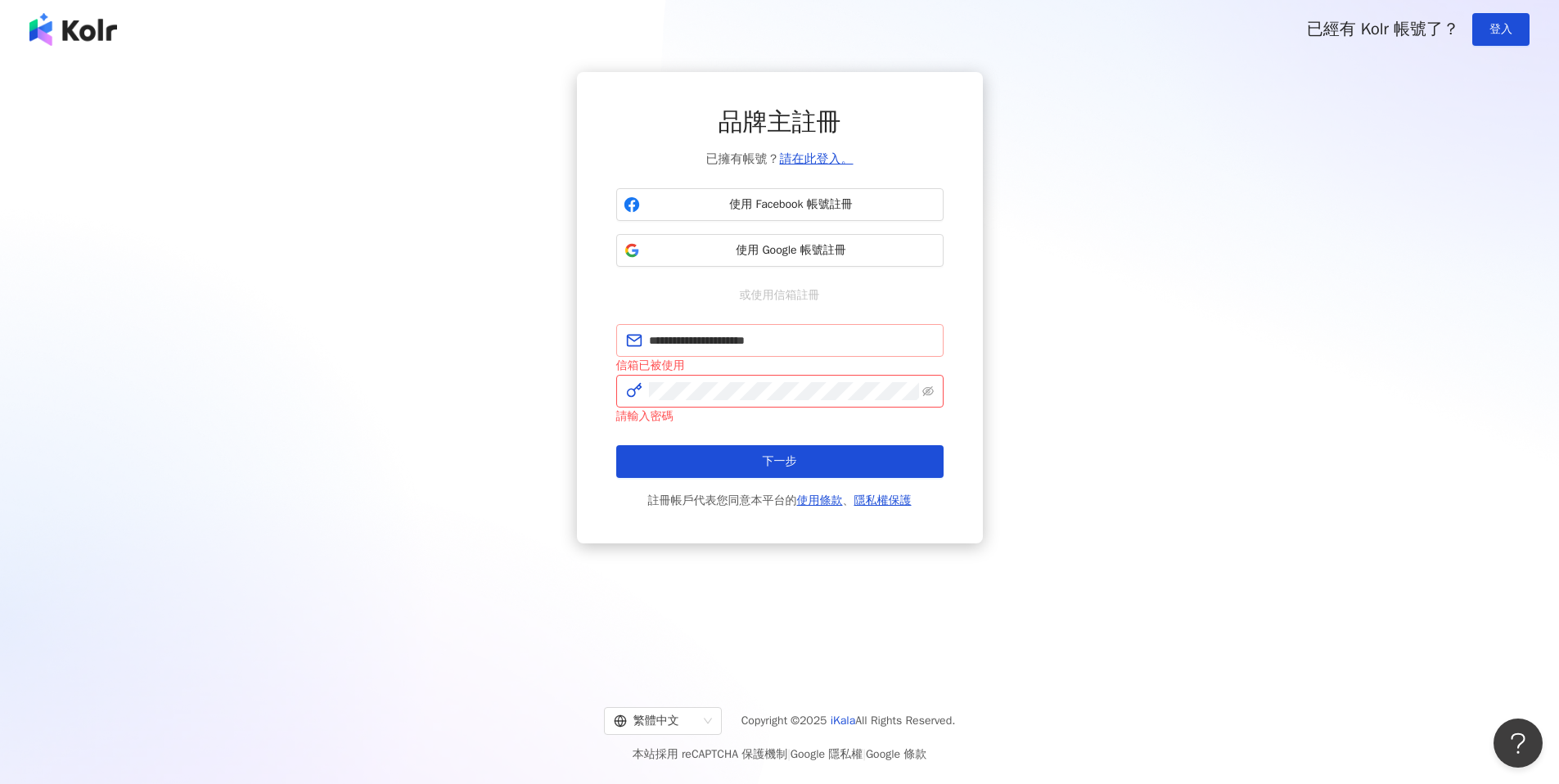 click on "**********" at bounding box center (780, 340) 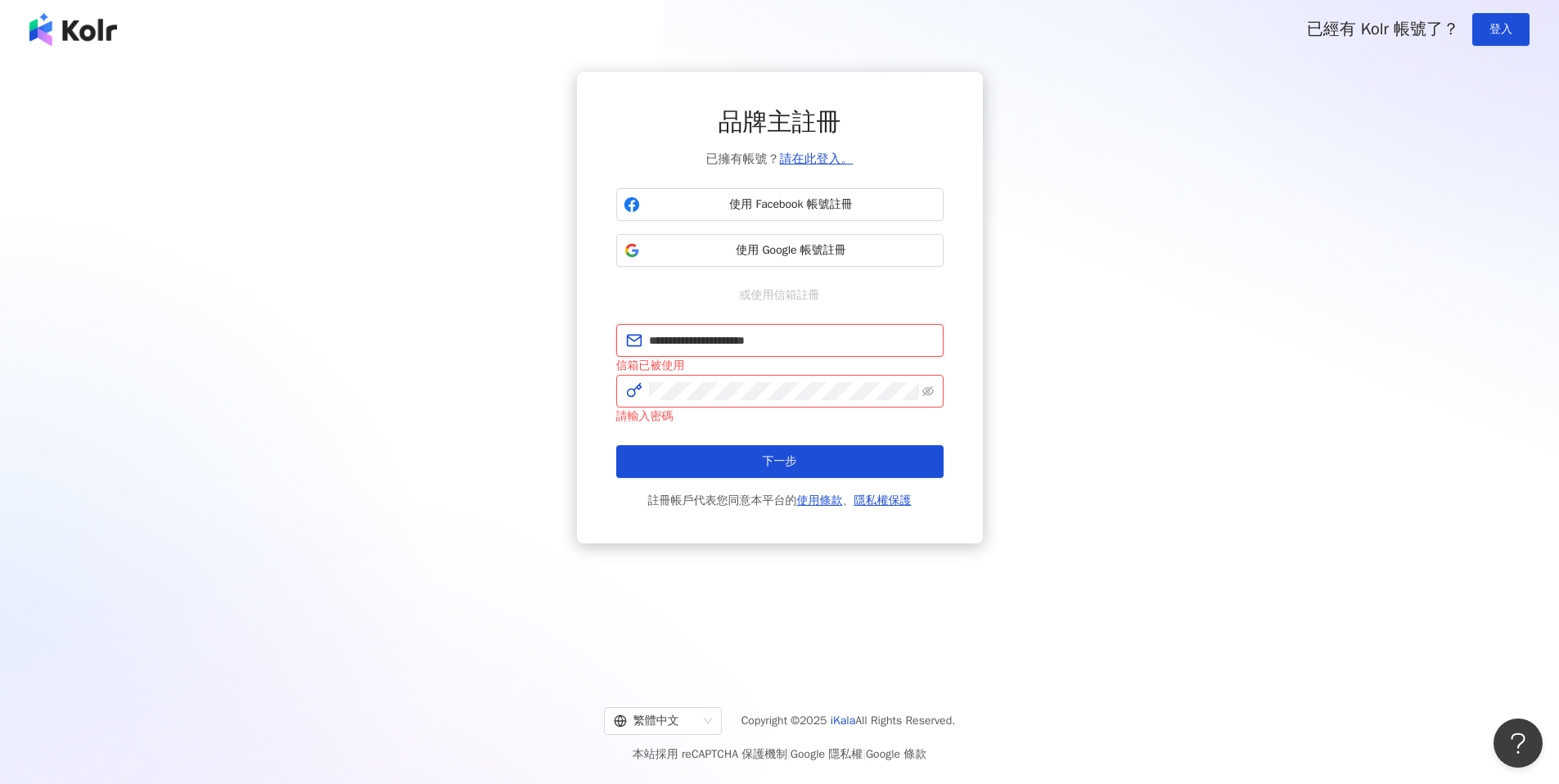 click on "**********" at bounding box center [791, 340] 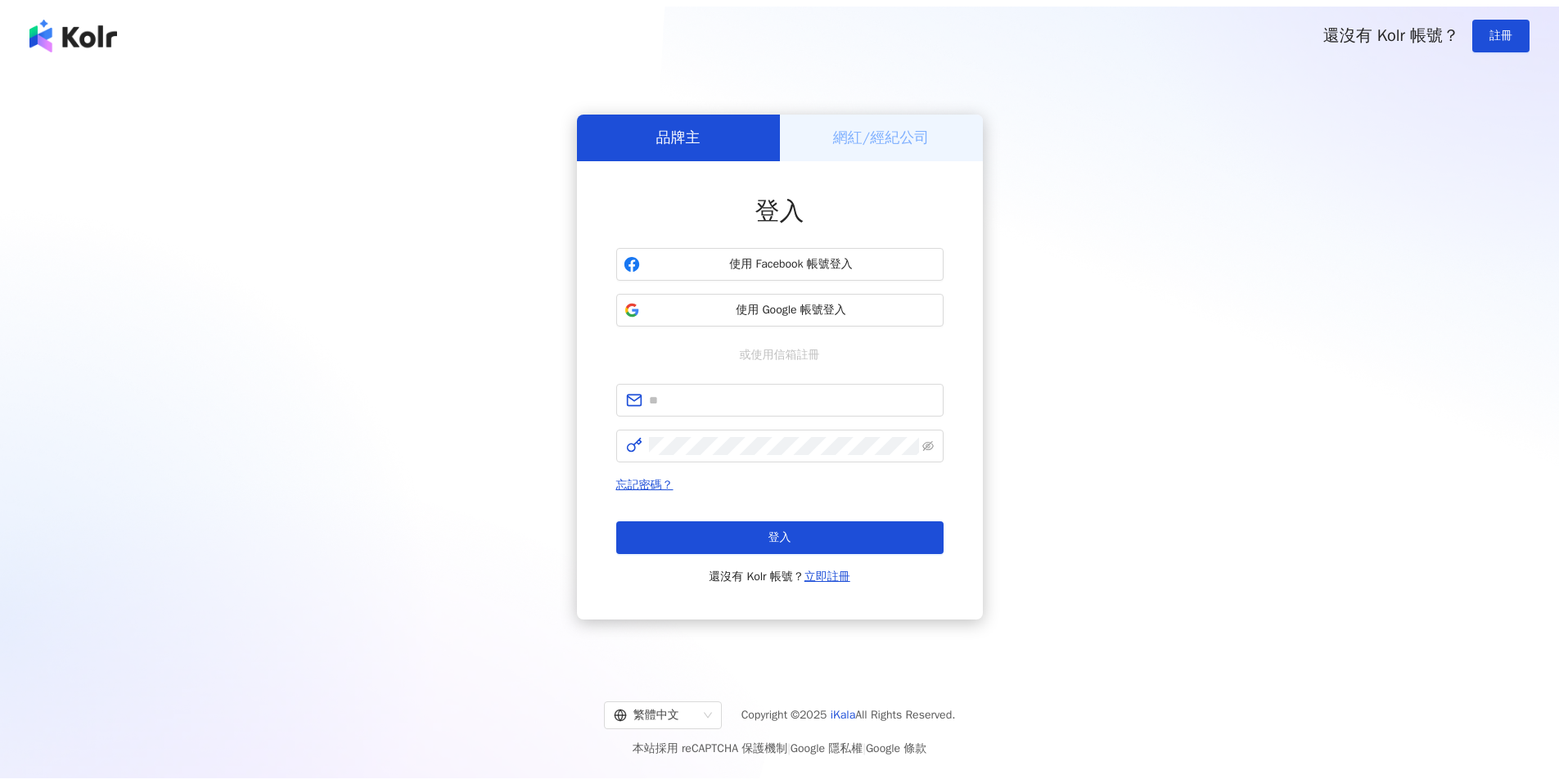 scroll, scrollTop: 0, scrollLeft: 0, axis: both 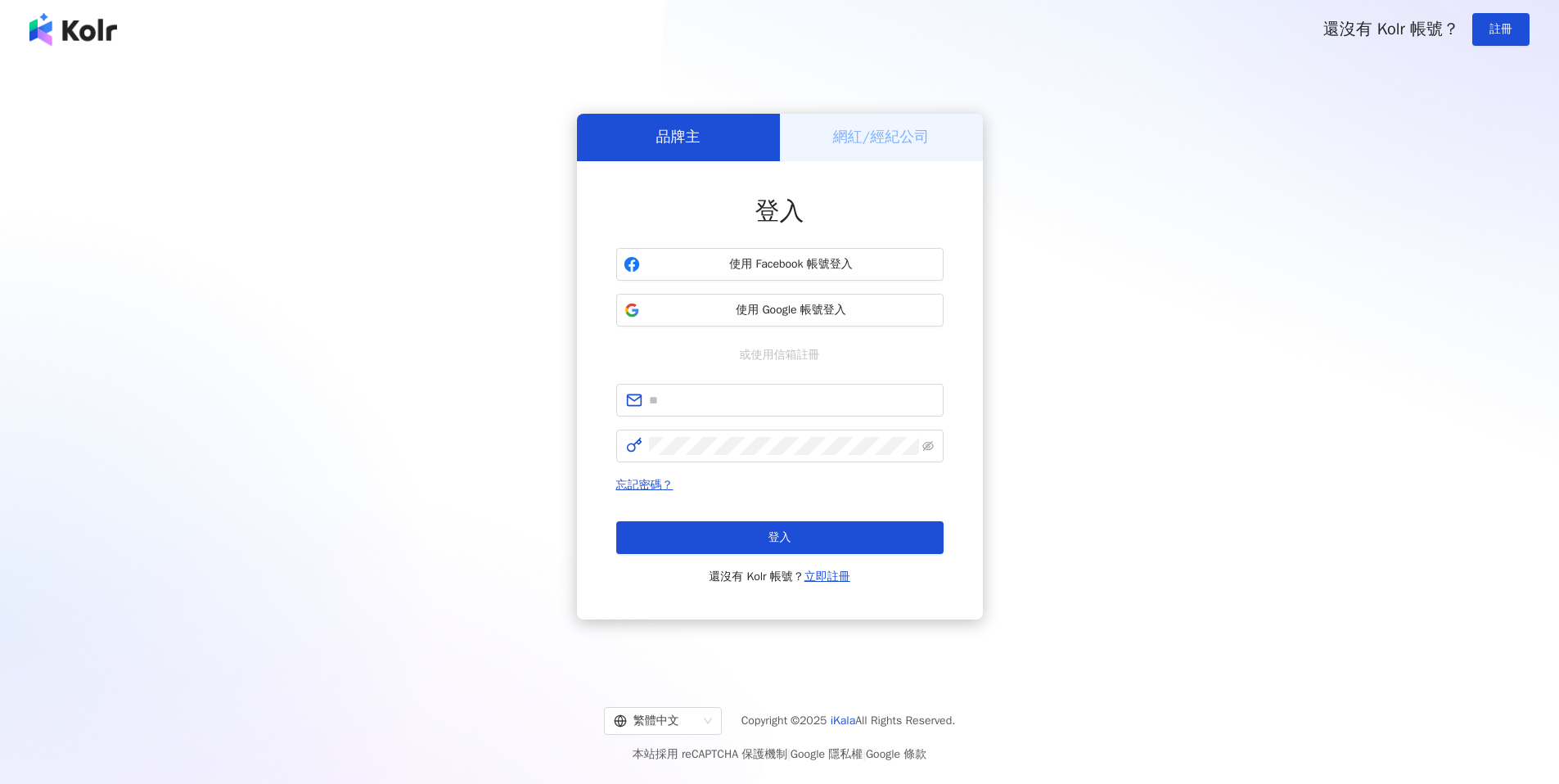 click at bounding box center [73, 29] 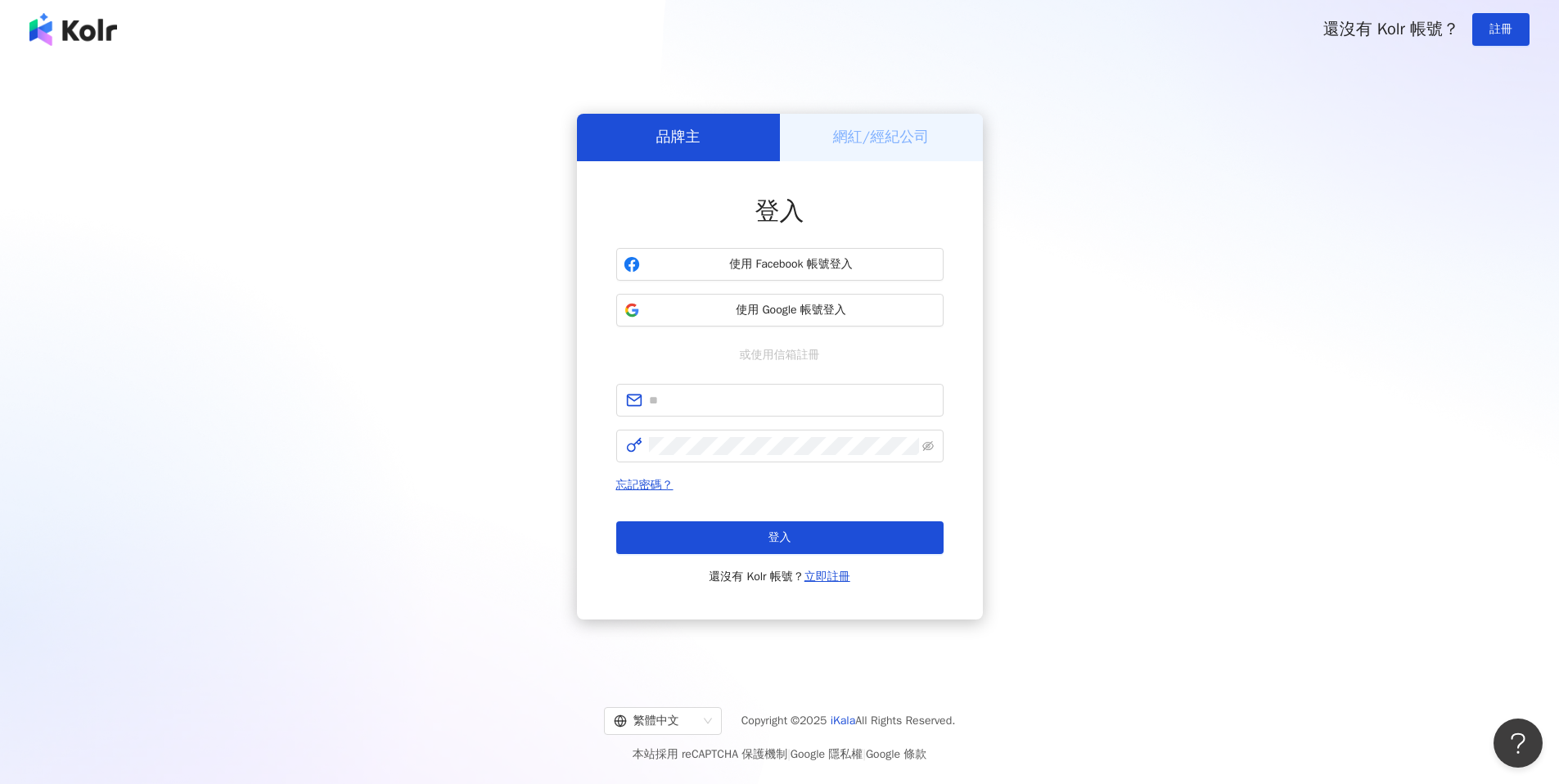 click at bounding box center [73, 29] 